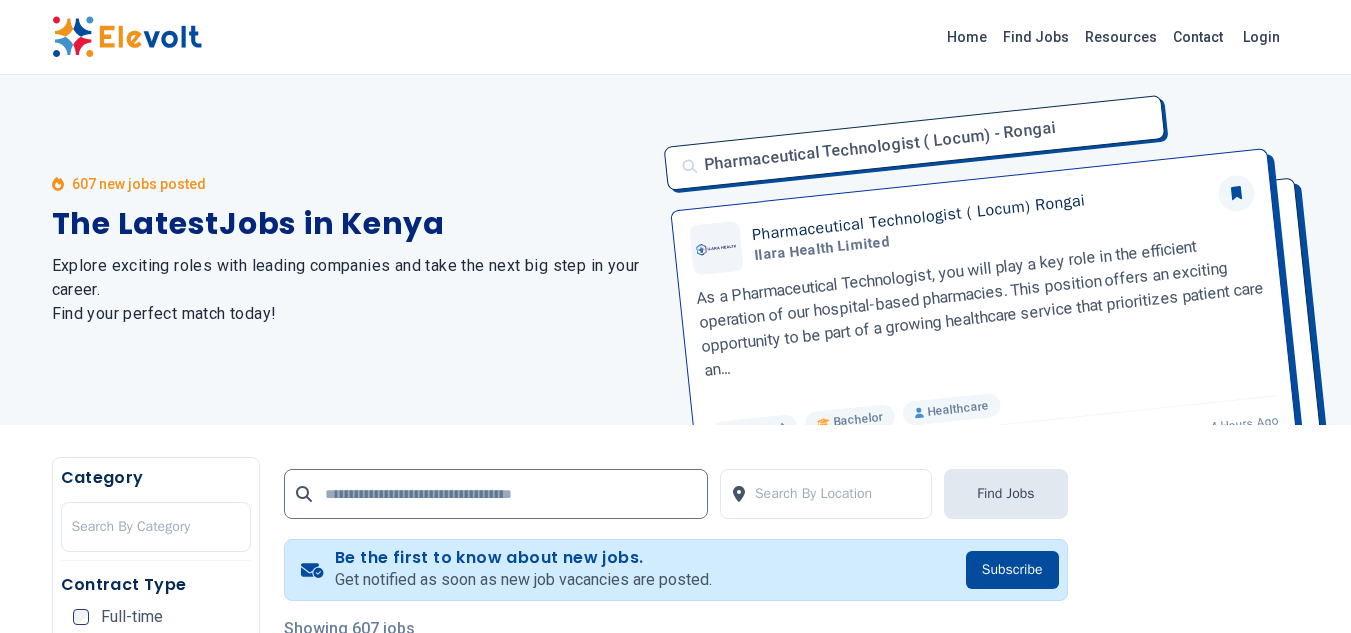 scroll, scrollTop: 40, scrollLeft: 0, axis: vertical 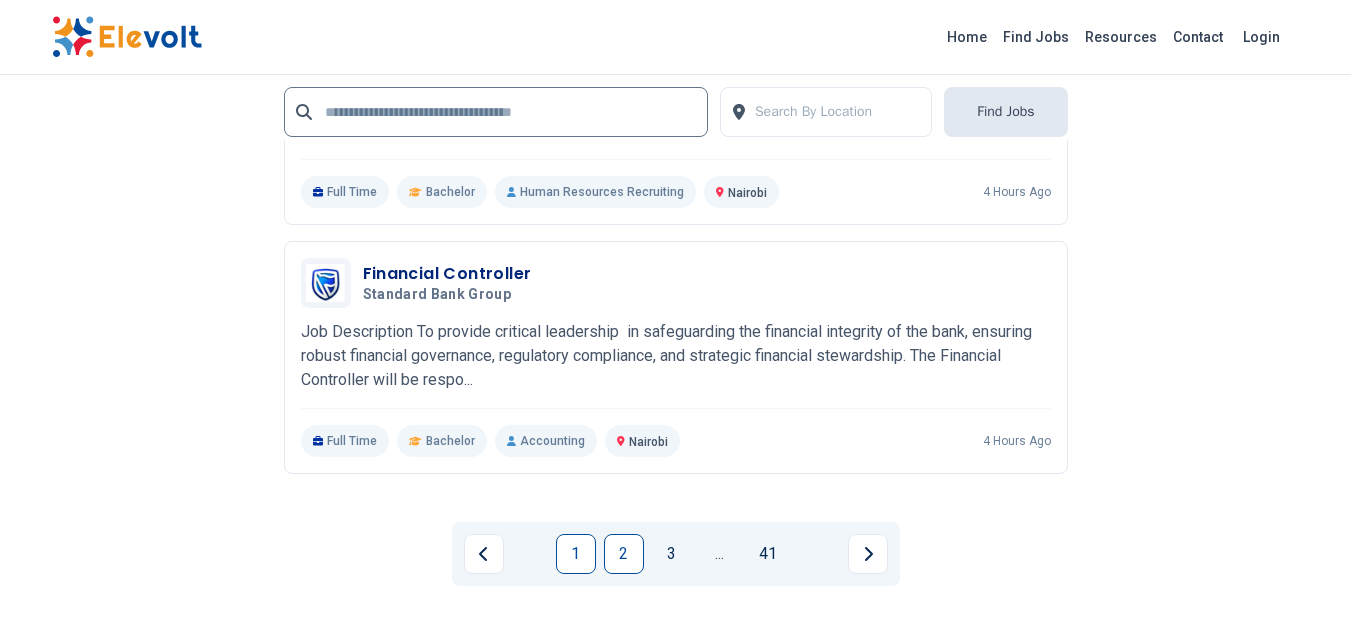 click on "2" at bounding box center (624, 554) 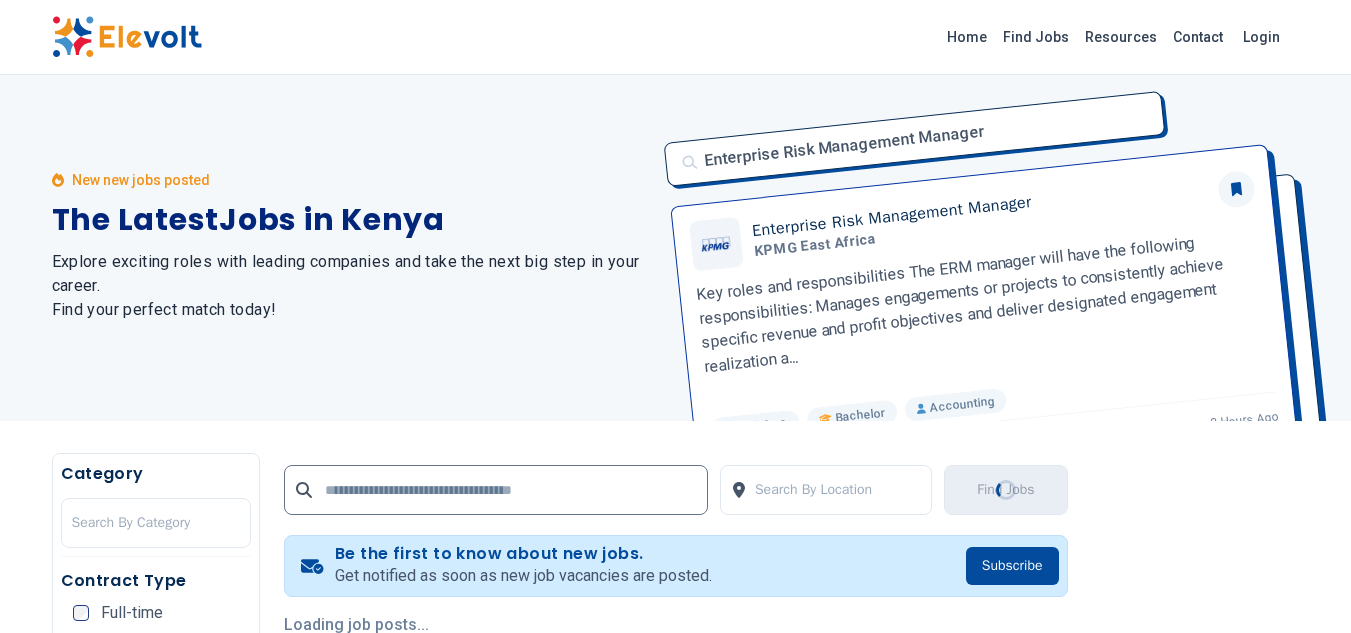 scroll, scrollTop: 0, scrollLeft: 0, axis: both 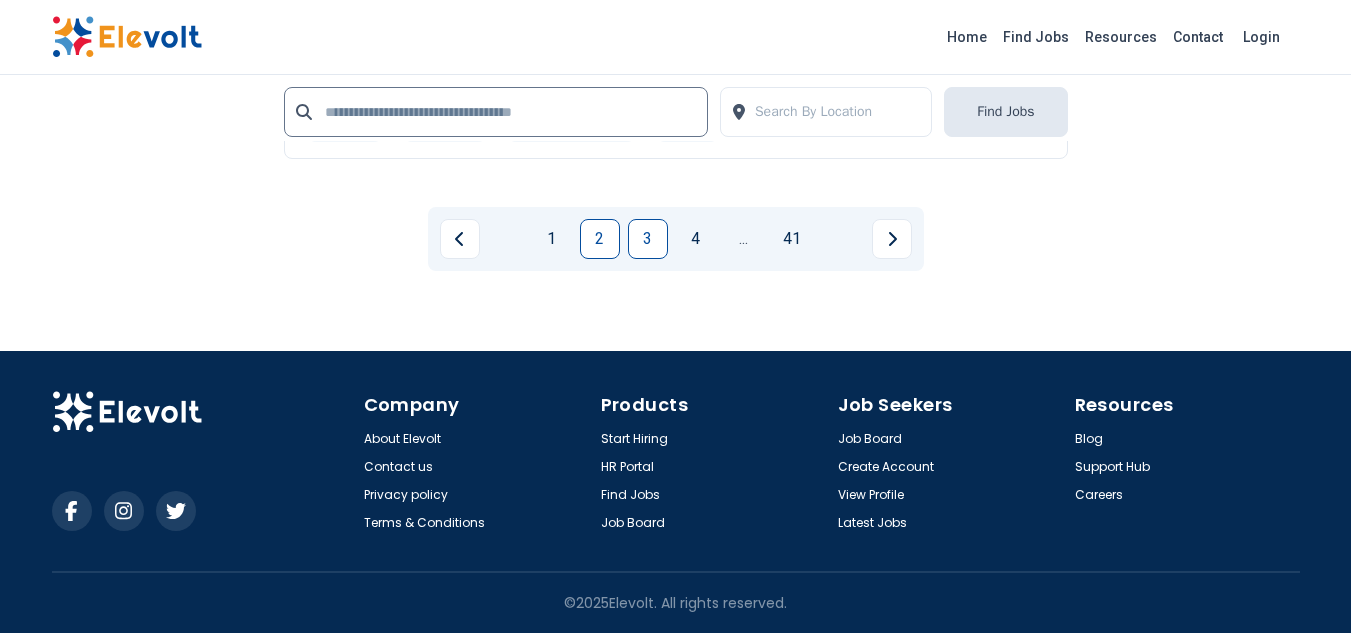 click on "3" at bounding box center [648, 239] 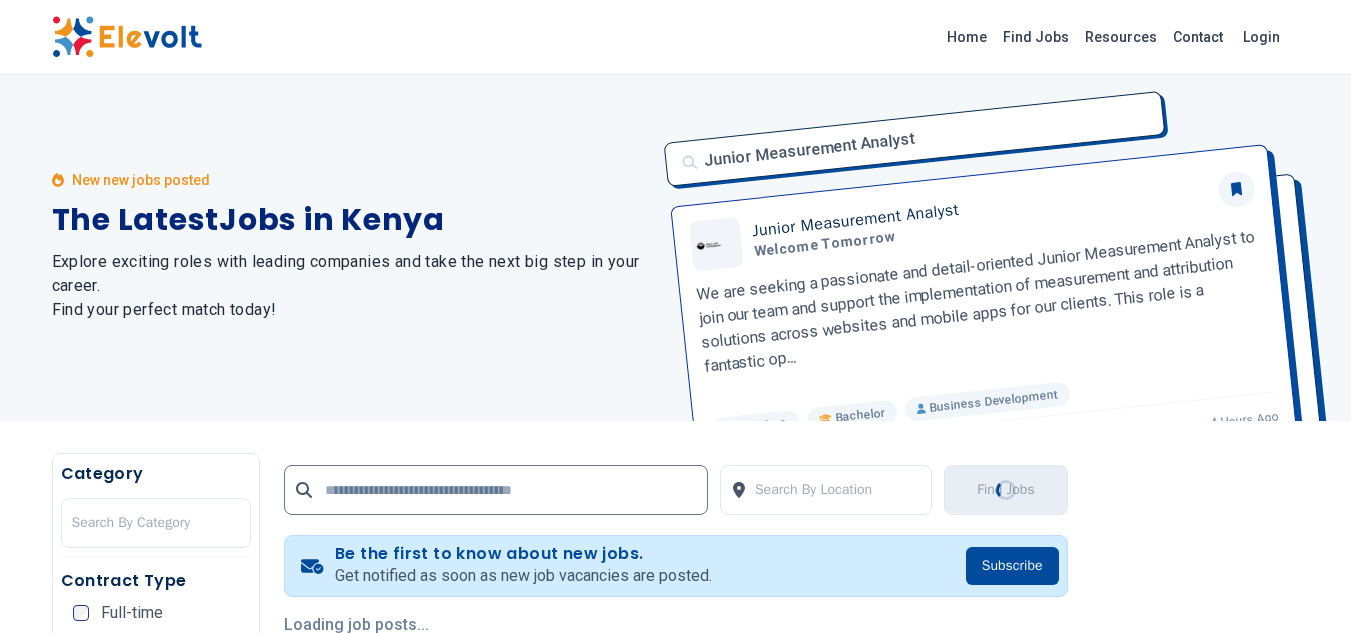 scroll, scrollTop: 0, scrollLeft: 0, axis: both 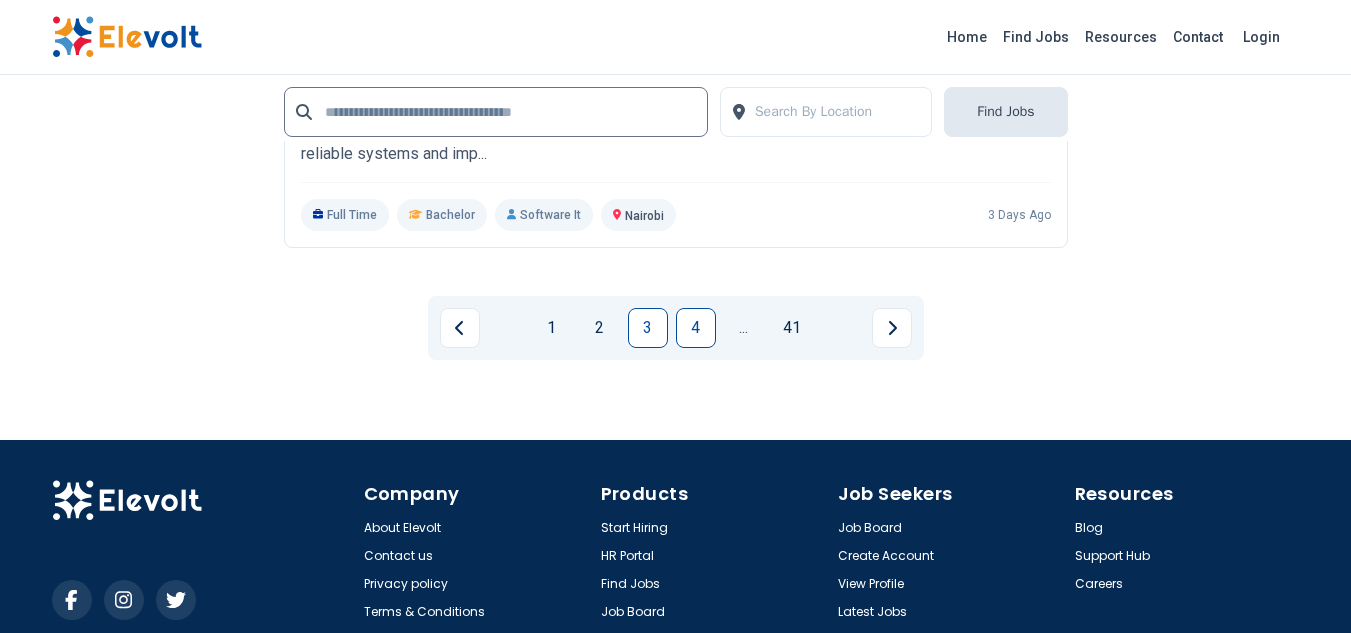 click on "4" at bounding box center [696, 328] 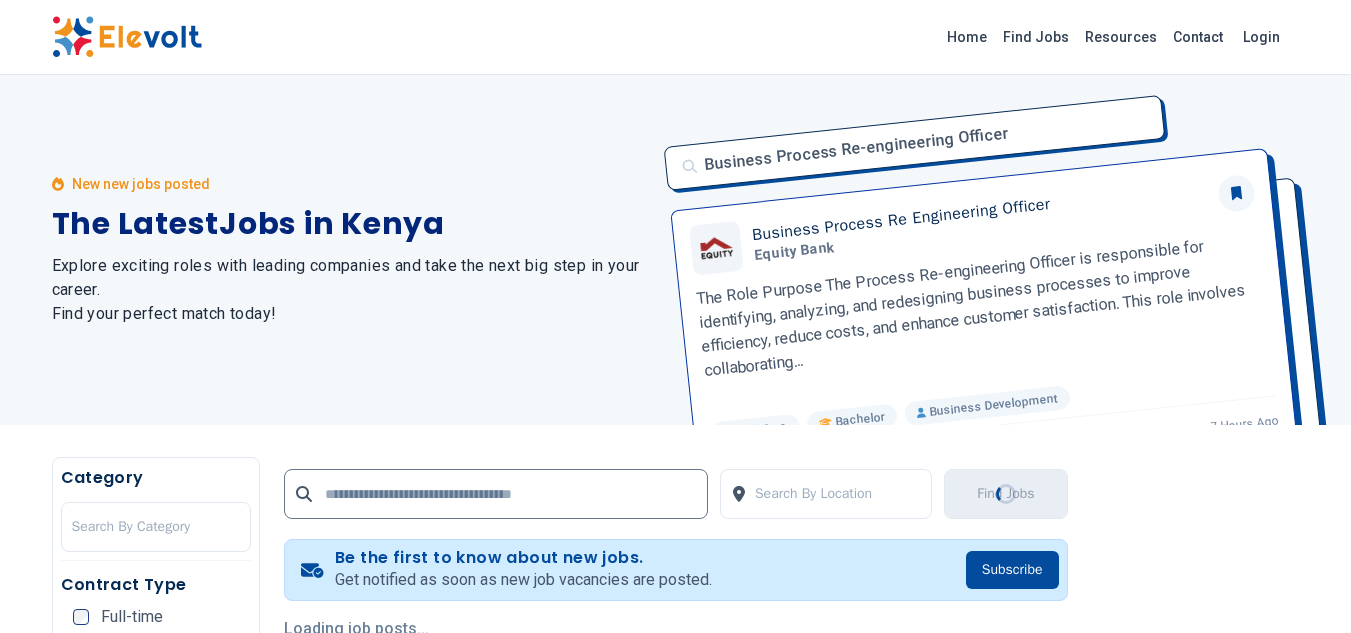 scroll, scrollTop: 40, scrollLeft: 0, axis: vertical 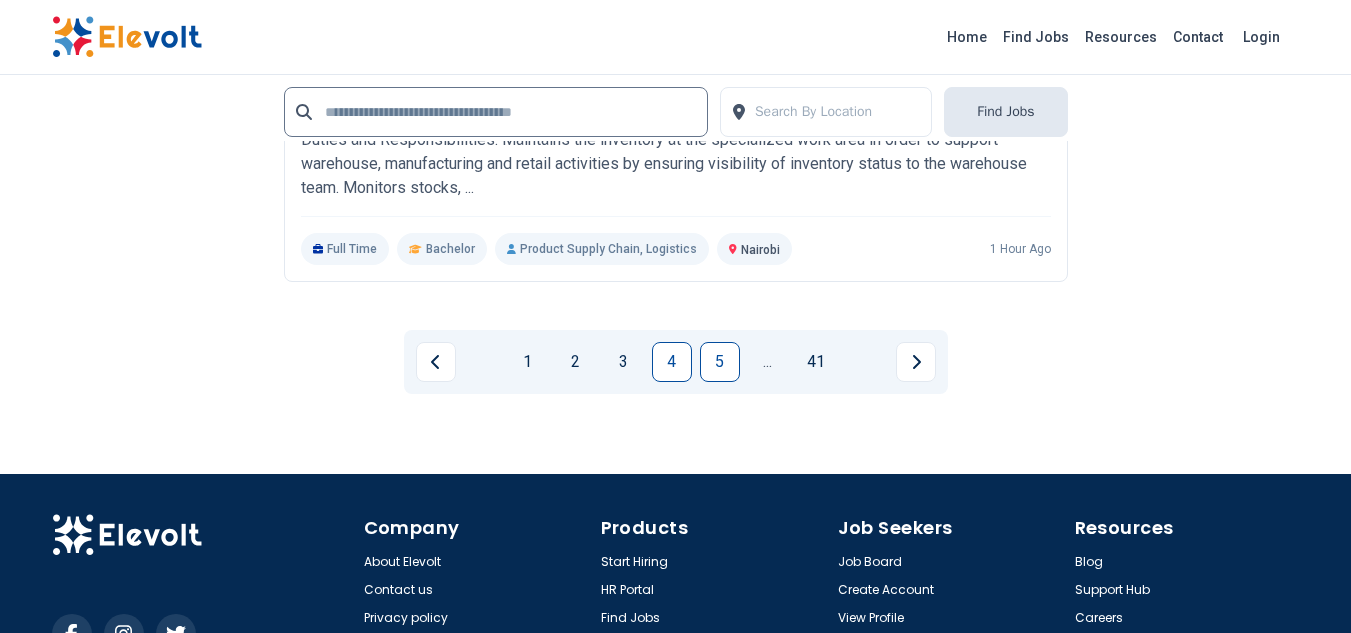 click on "5" at bounding box center [720, 362] 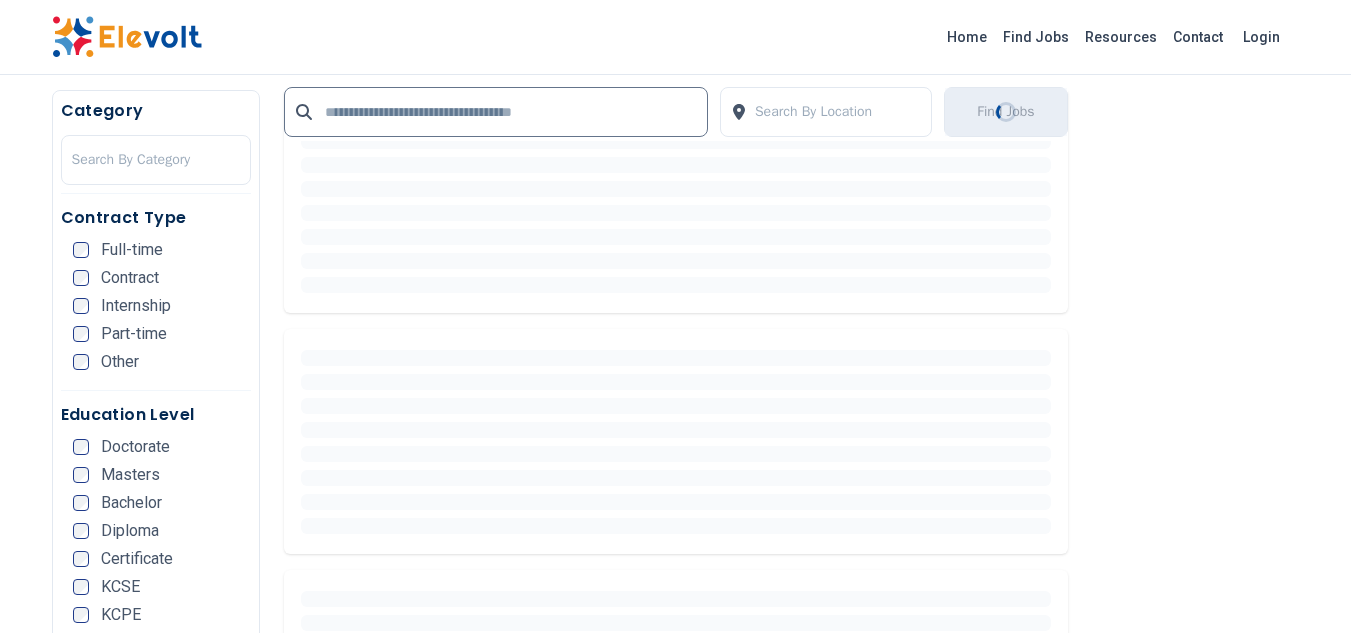 scroll, scrollTop: 0, scrollLeft: 0, axis: both 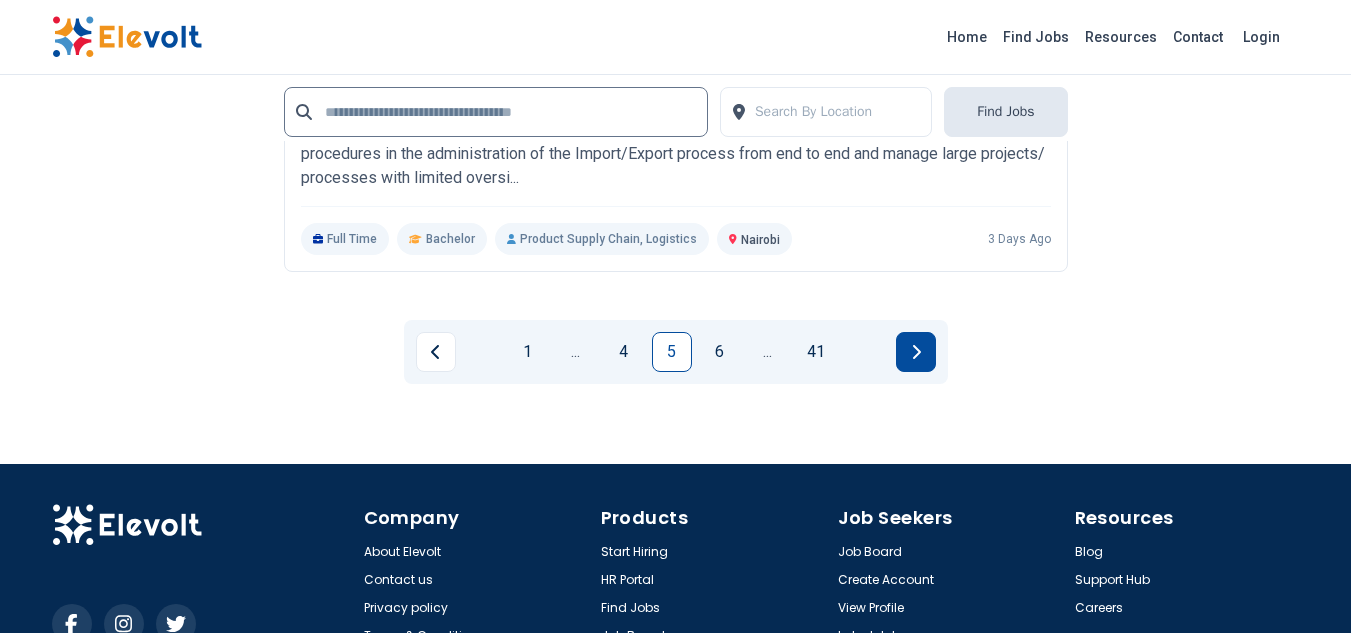 click at bounding box center [916, 352] 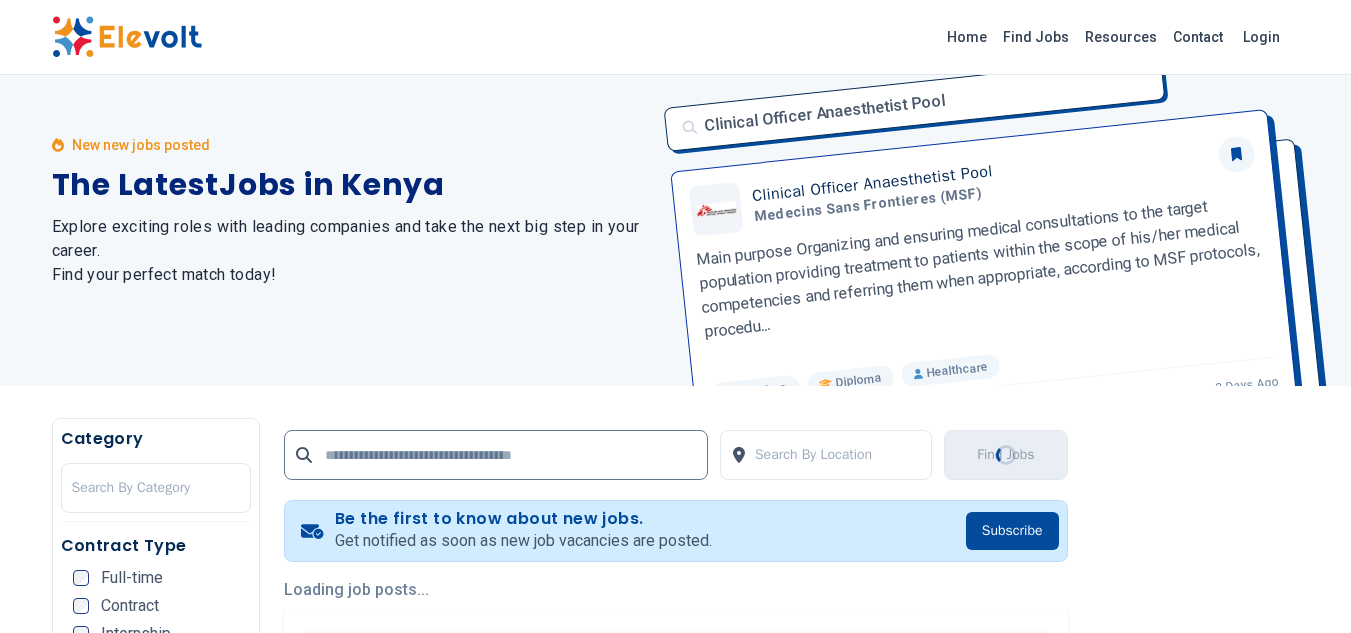 scroll, scrollTop: 0, scrollLeft: 0, axis: both 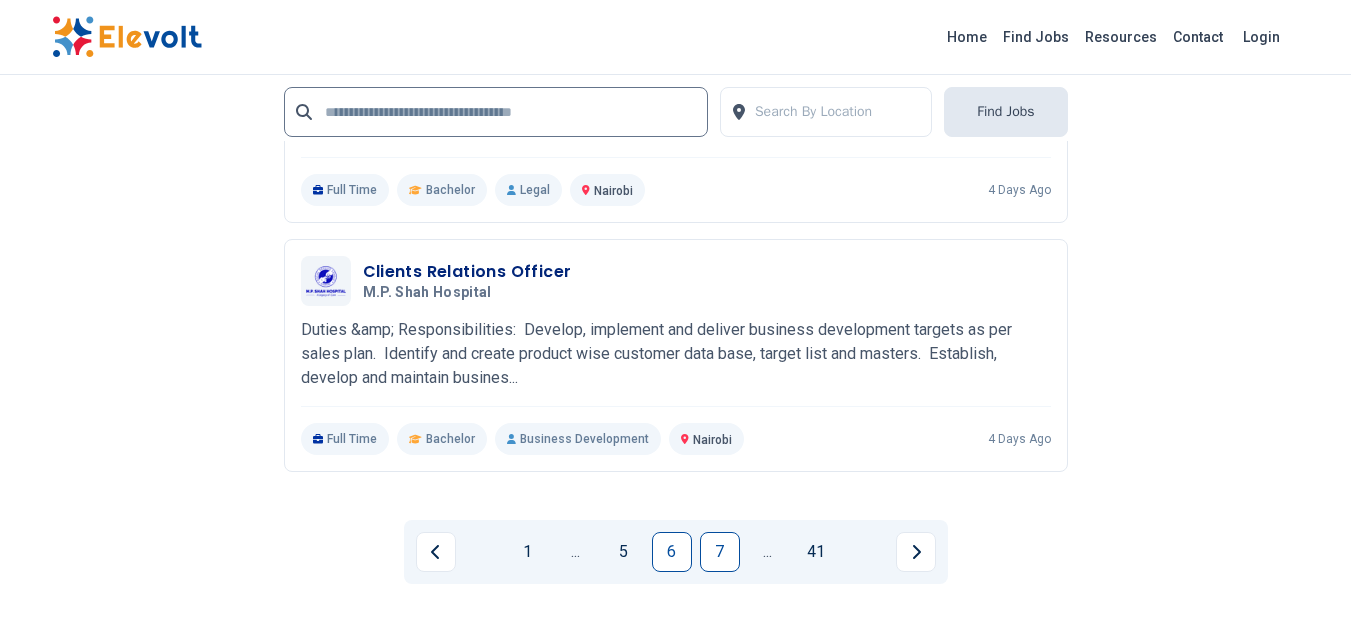 click on "7" at bounding box center (720, 552) 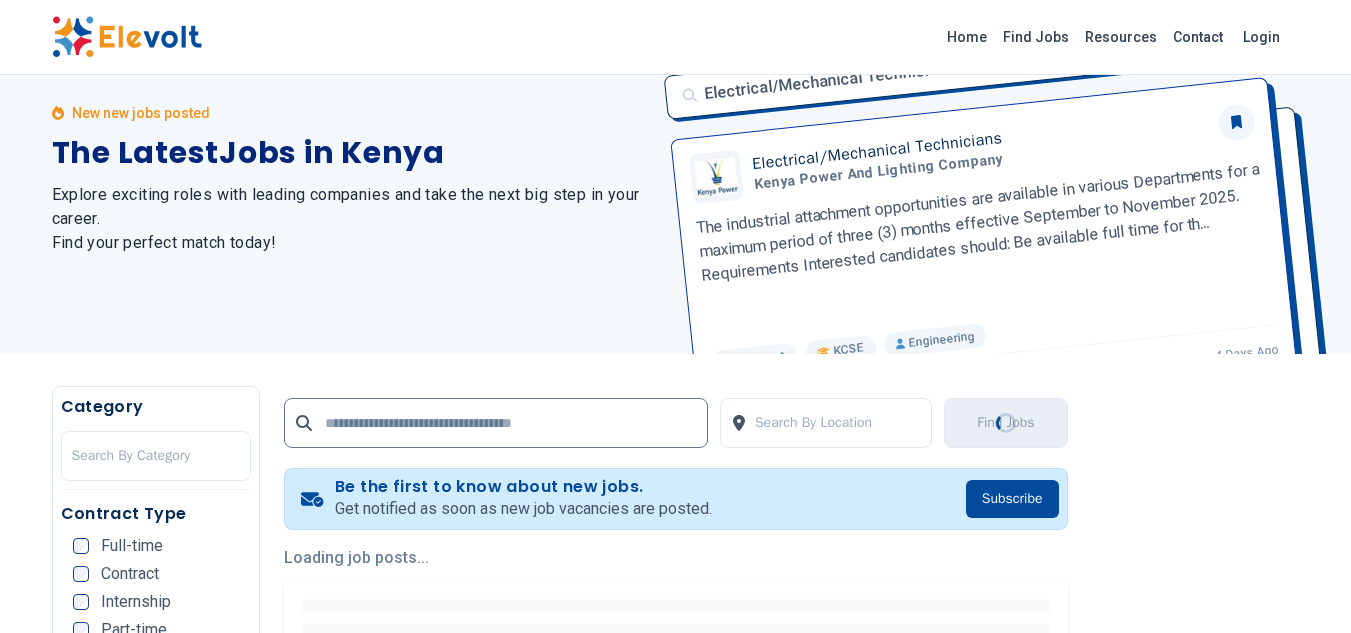 scroll, scrollTop: 0, scrollLeft: 0, axis: both 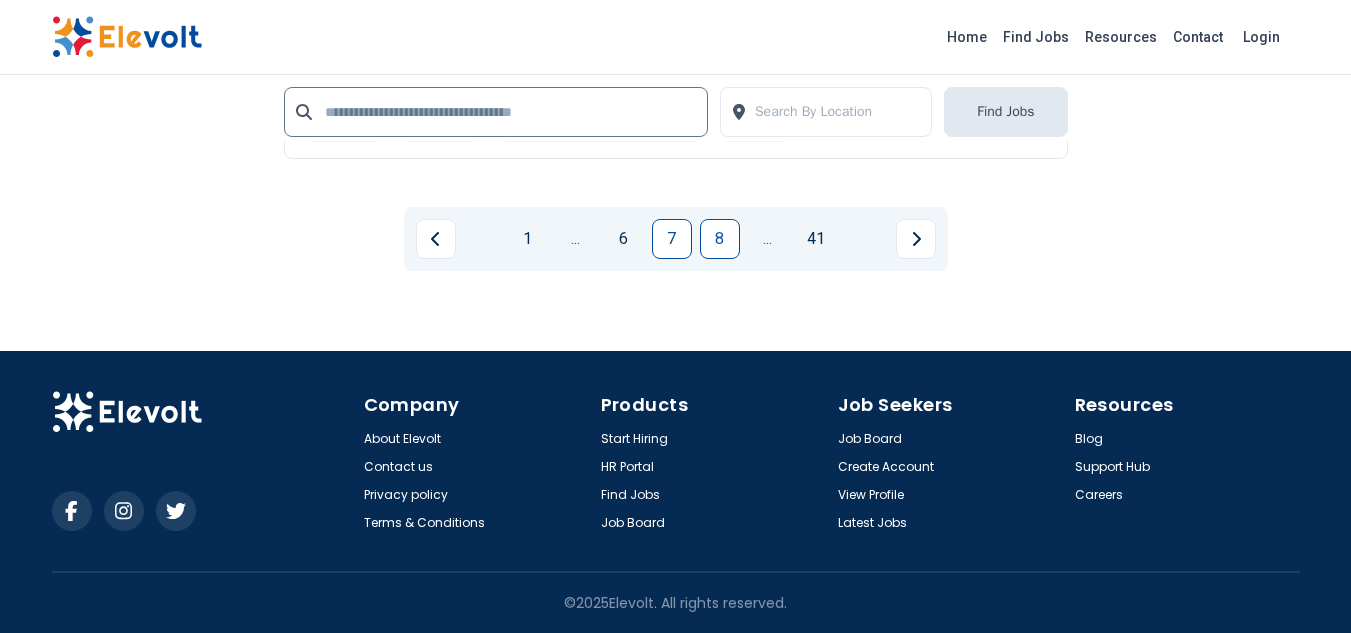 click on "8" at bounding box center [720, 239] 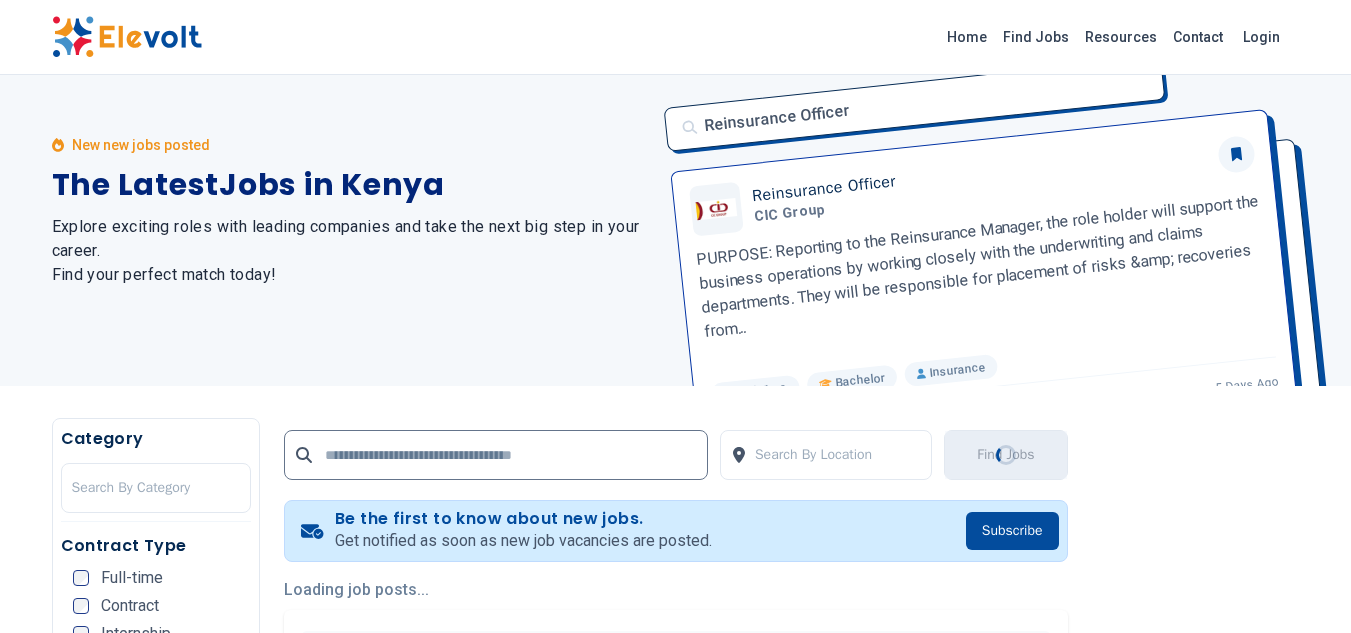 scroll, scrollTop: 0, scrollLeft: 0, axis: both 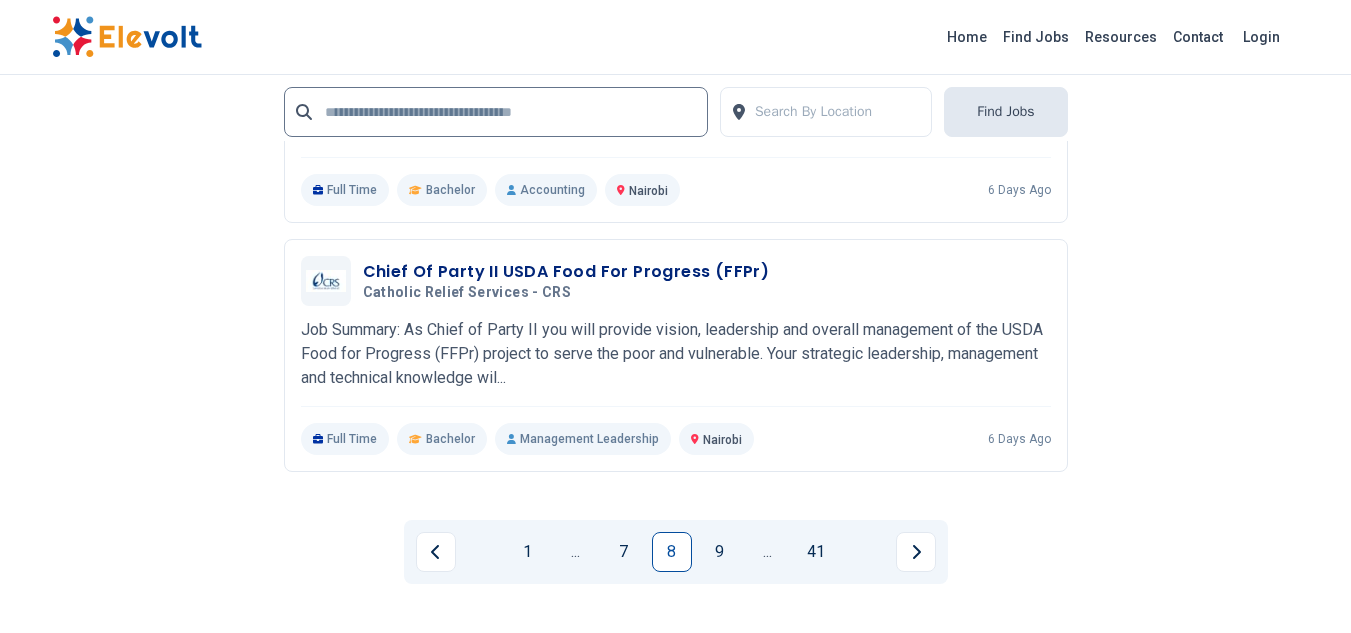click on "Showing 607 jobs Medical Officer In Charge Aga Khan Hospital 07/02/[YEAR] 08/01/[YEAR] Uasin Gishu KE Reporting to the Head of Outreach, the successful candidate will be responsible for providing consultancy and quality clinical judgment to patients. He/she will also be directly responsible for the management and supervision of the operatio... Reporting to the Head of Outreach, the successful candidate will be responsible for providing consultancy and quality clinical judgment to patients. He/she will also be directly responsible for the management and supervision of the operational and administrative functions, activities and projects of the medical centre. RESPONSIBILITIES: Assessment of patient and manage the patient case. Performance of investigative and therapeutic procedures. Perform minor procedures. Re-asses, follow up patients and make patient referrals as necessary to optimize care. Comply with the hospital Confidentiality and privacy policies." at bounding box center [676, -1652] 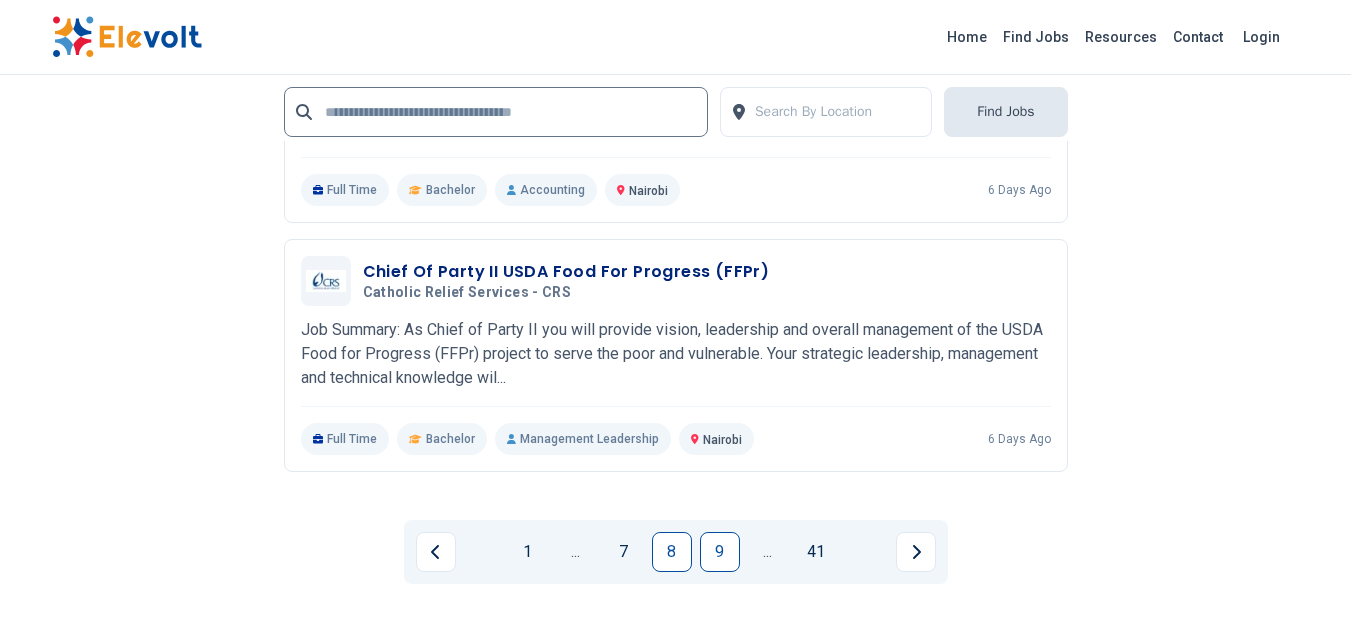 click on "9" at bounding box center [720, 552] 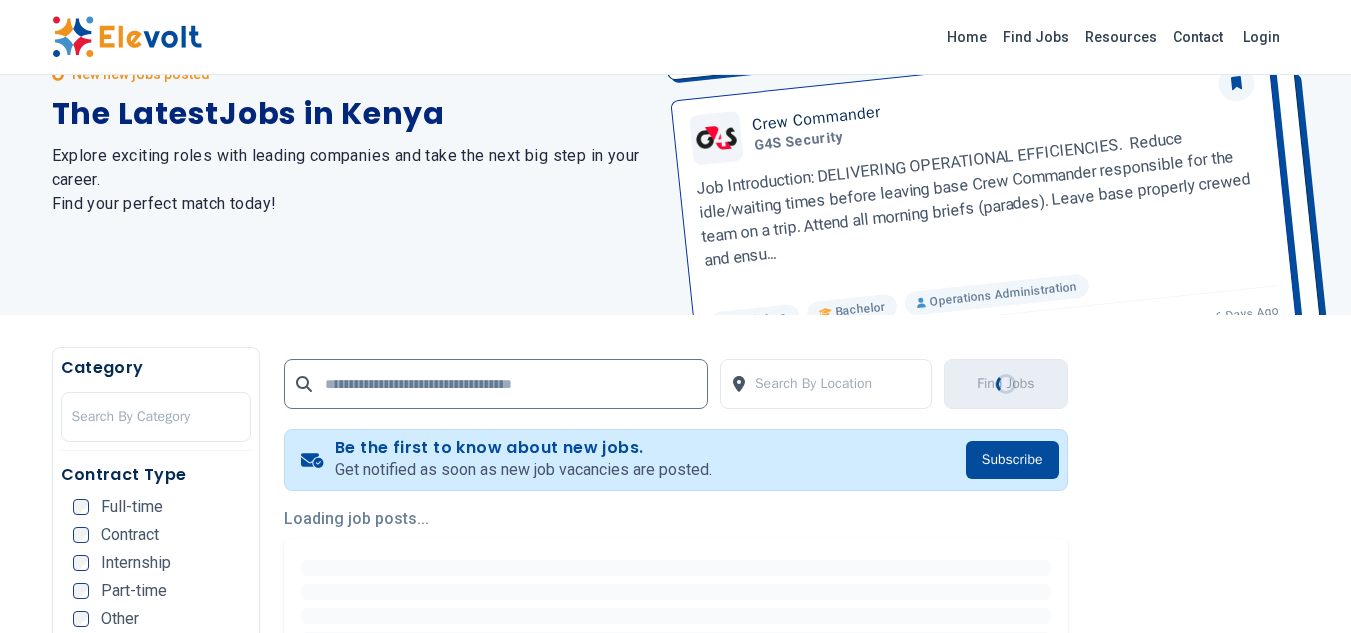 scroll, scrollTop: 0, scrollLeft: 0, axis: both 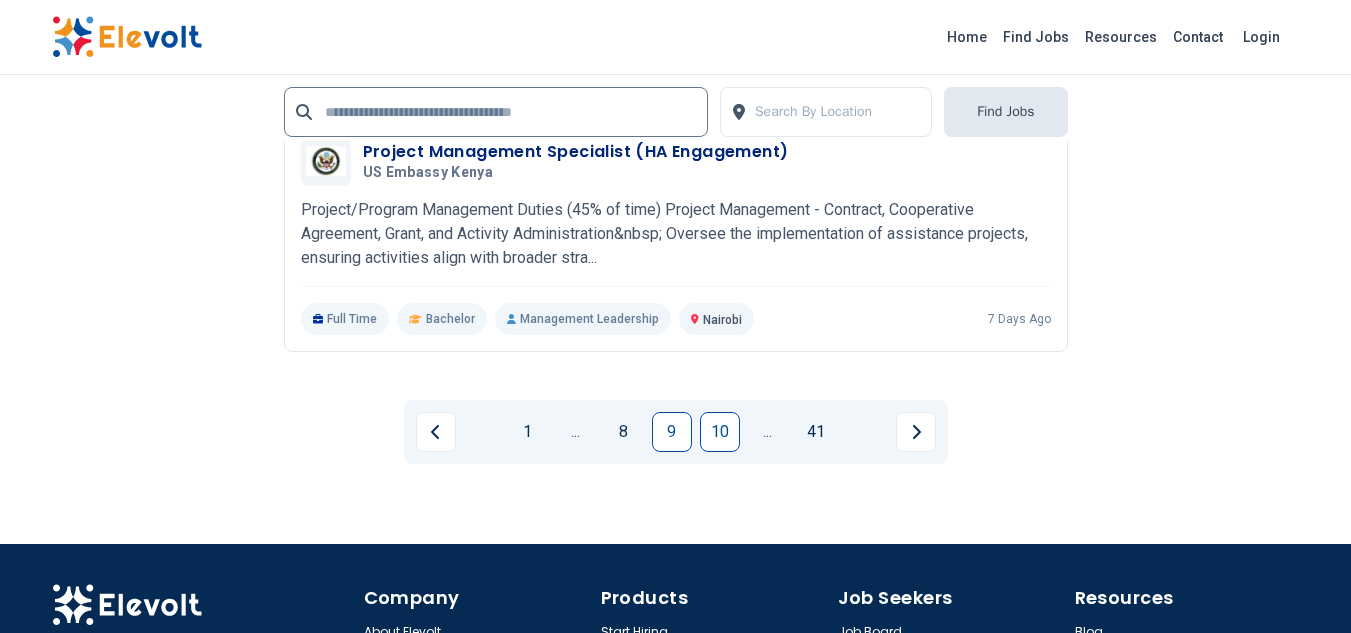 click on "10" at bounding box center (720, 432) 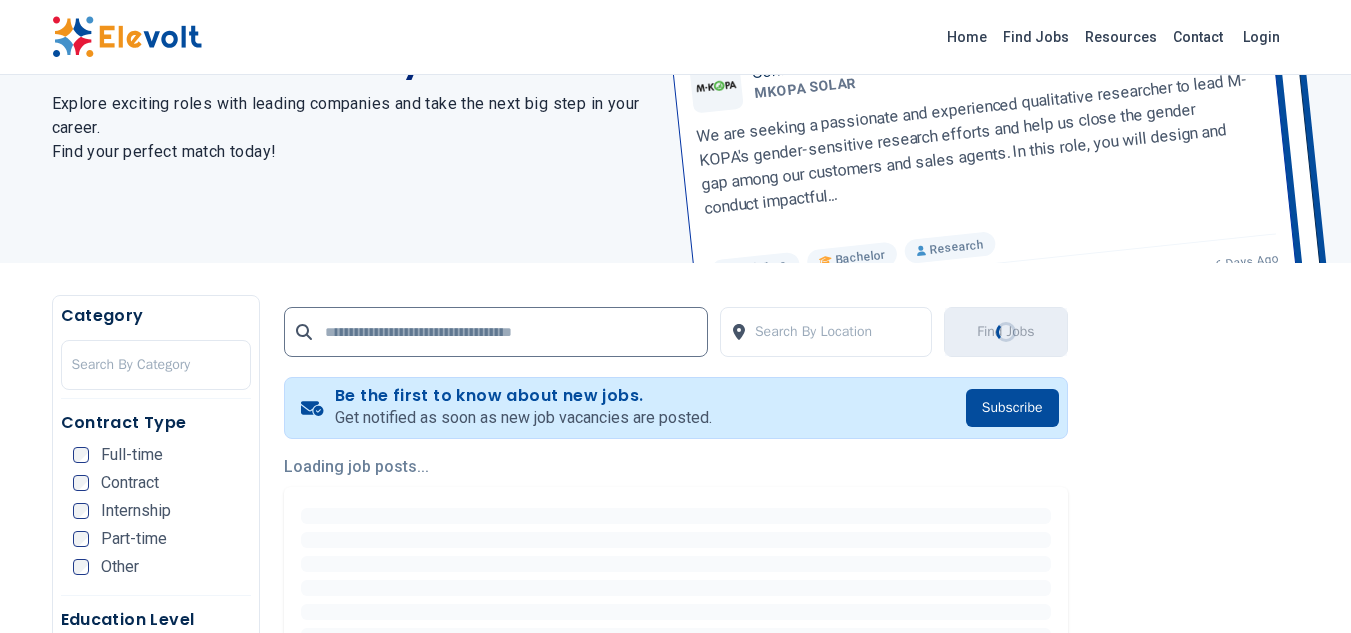 scroll, scrollTop: 0, scrollLeft: 0, axis: both 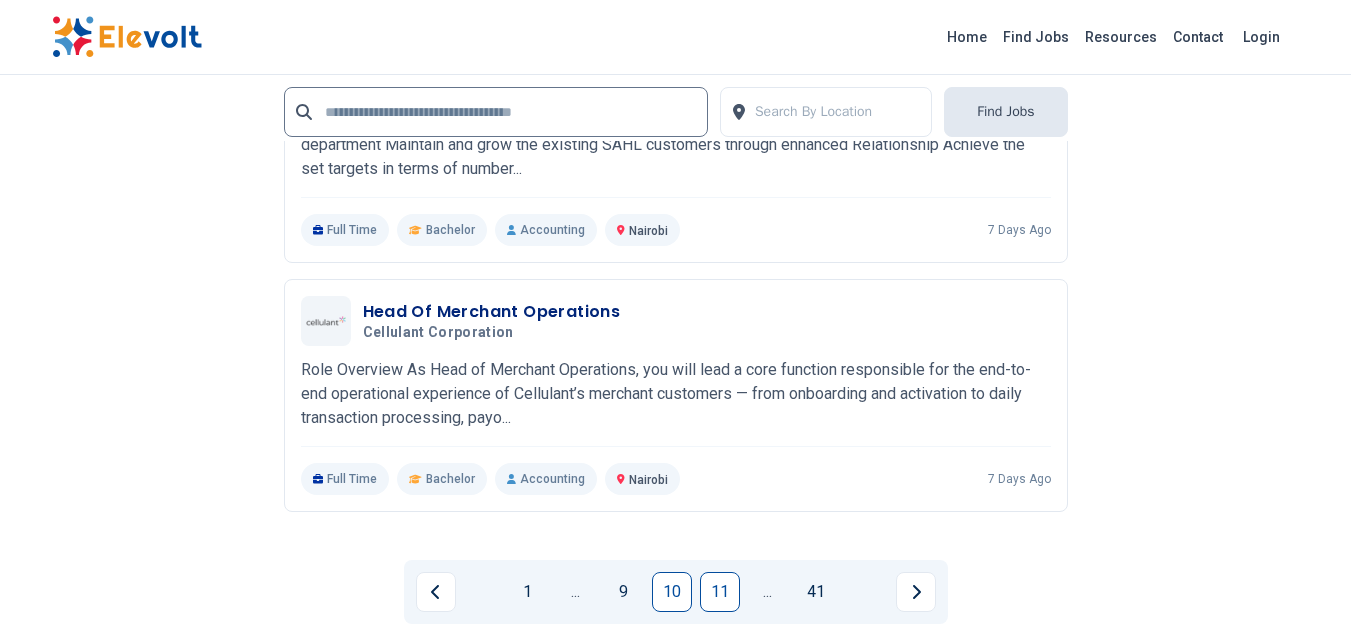 click on "11" at bounding box center [720, 592] 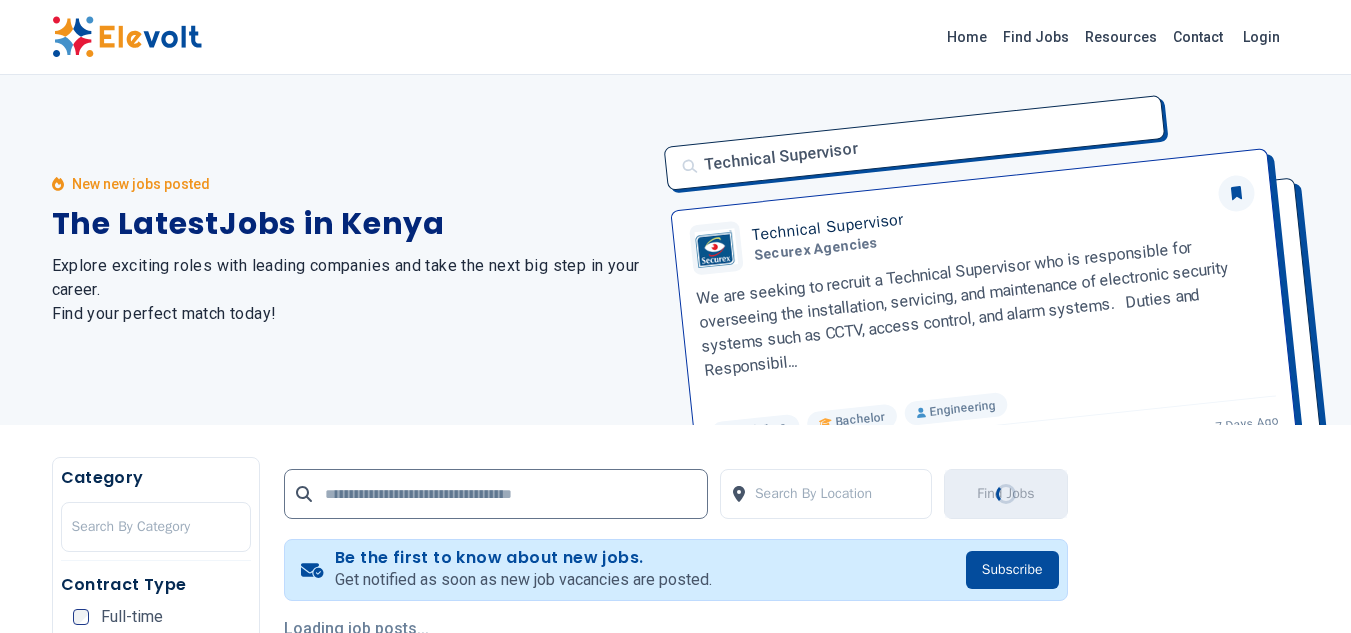 scroll, scrollTop: 36, scrollLeft: 0, axis: vertical 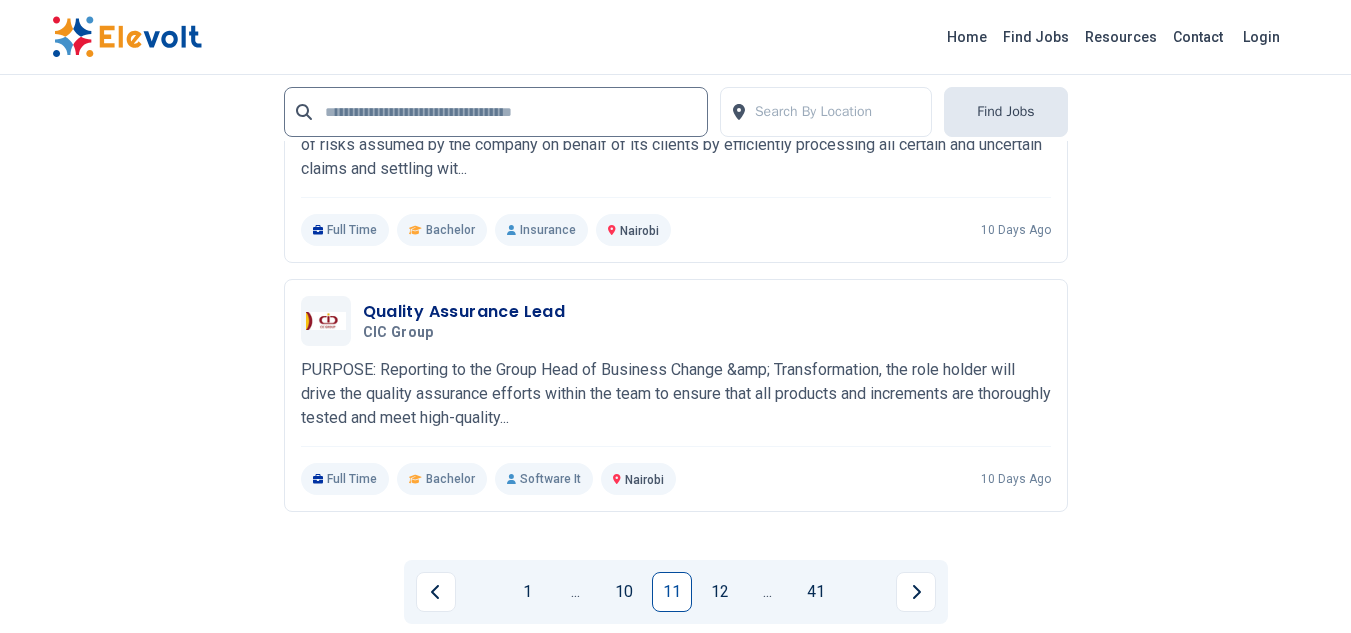 click on "12" at bounding box center (720, 592) 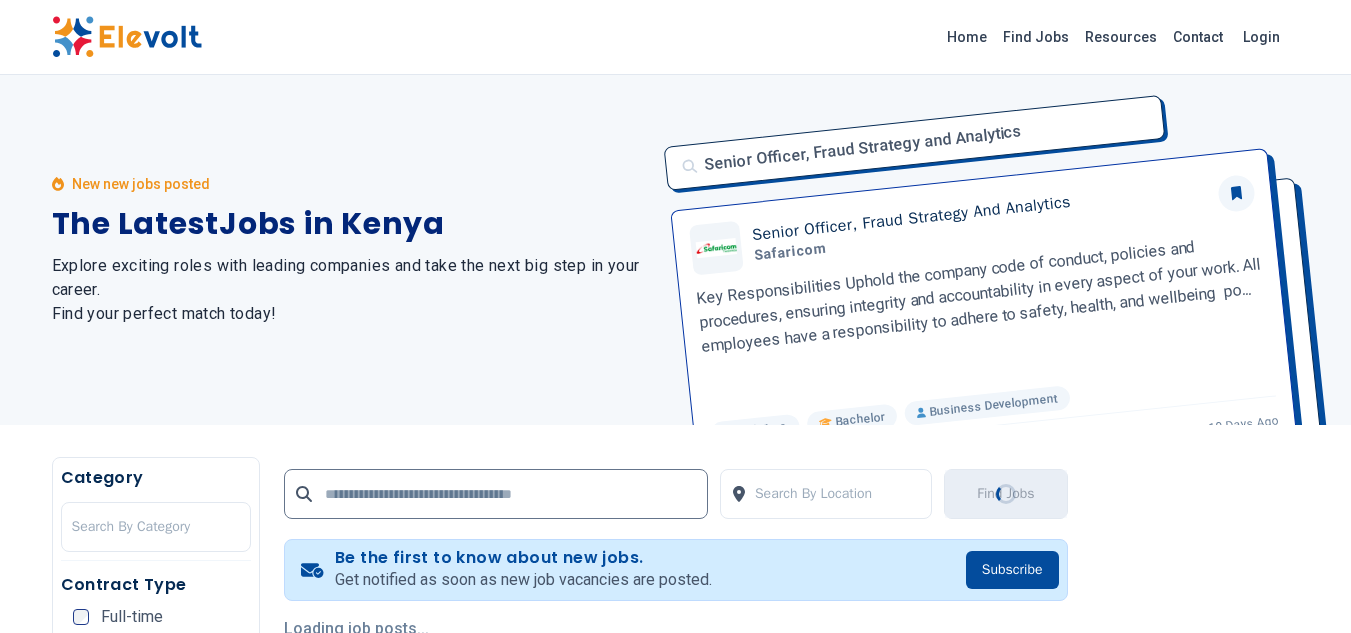 scroll, scrollTop: 0, scrollLeft: 0, axis: both 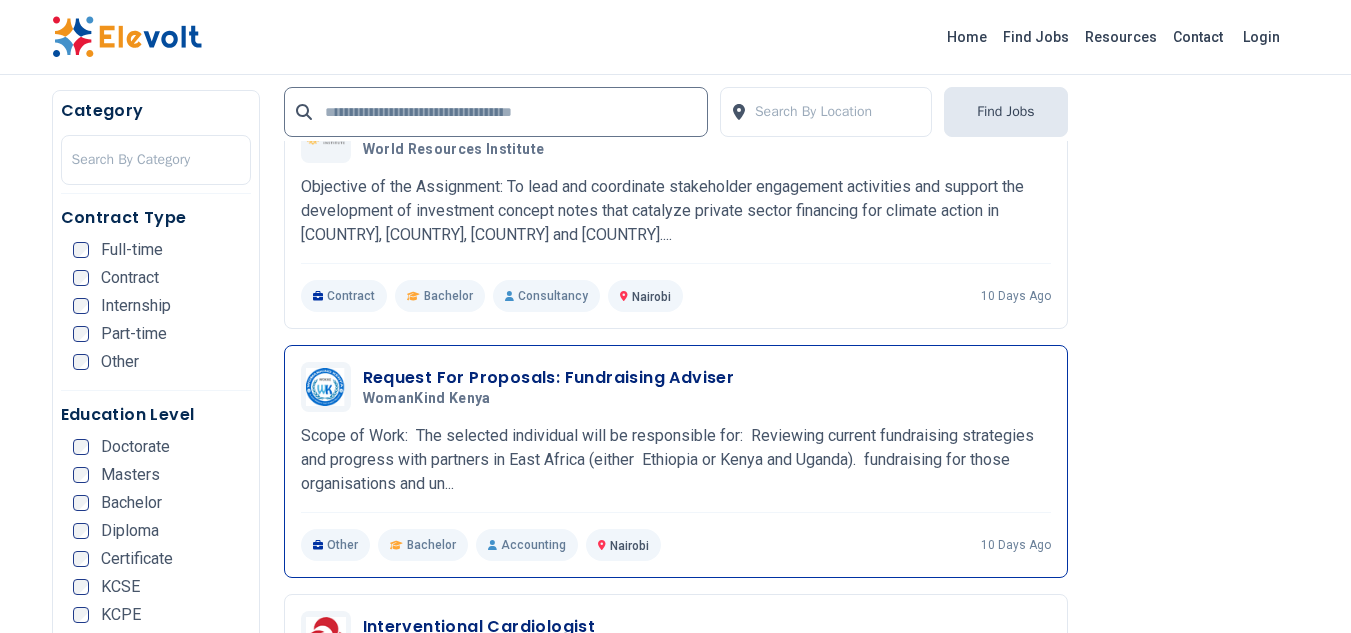 click on "Request For Proposals: Fundraising Adviser" at bounding box center [549, 378] 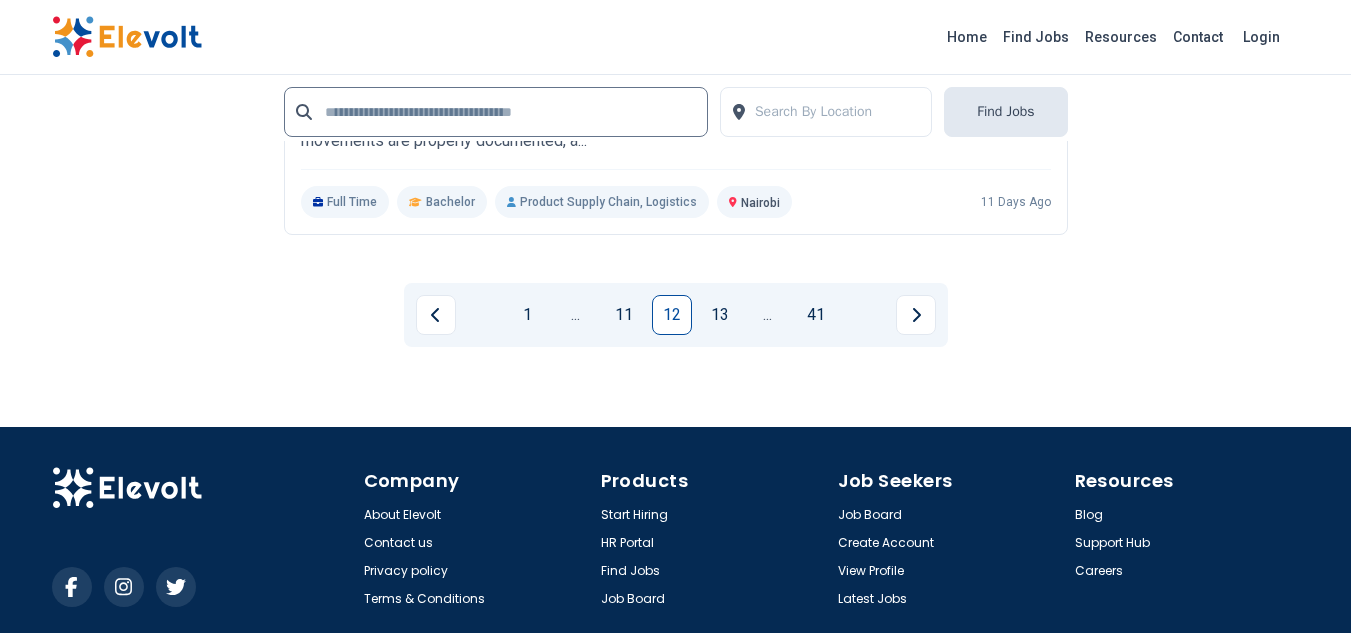scroll, scrollTop: 4760, scrollLeft: 0, axis: vertical 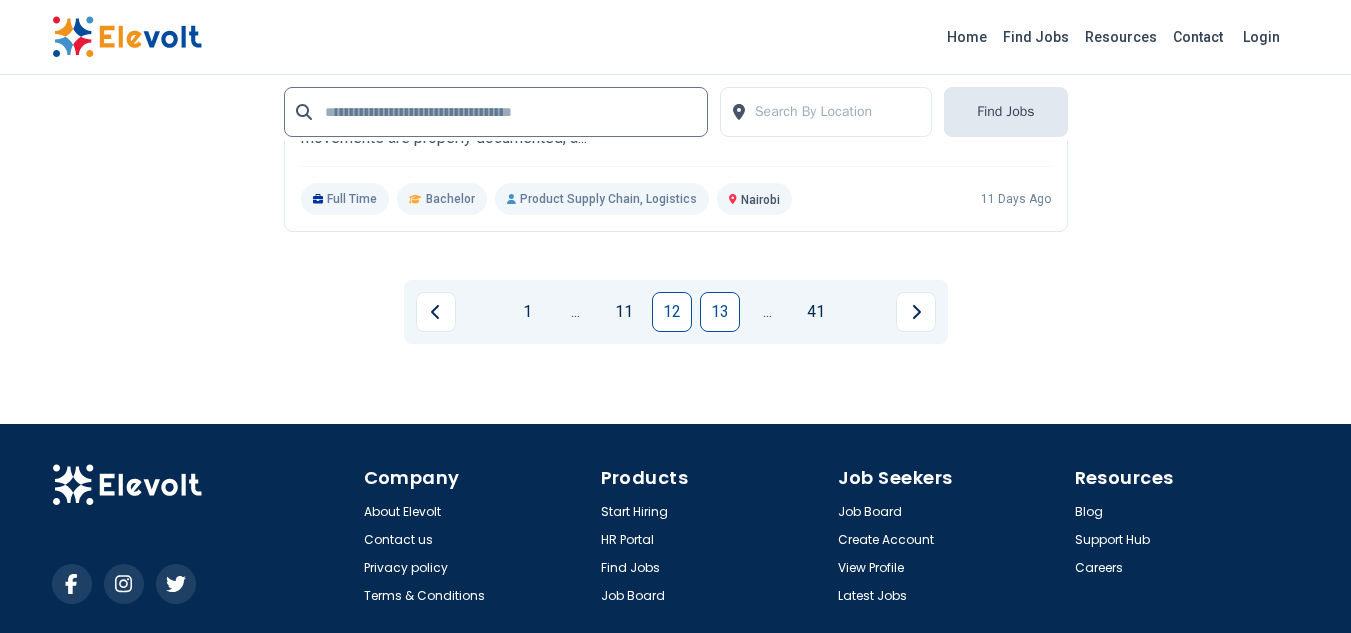 click on "13" at bounding box center (720, 312) 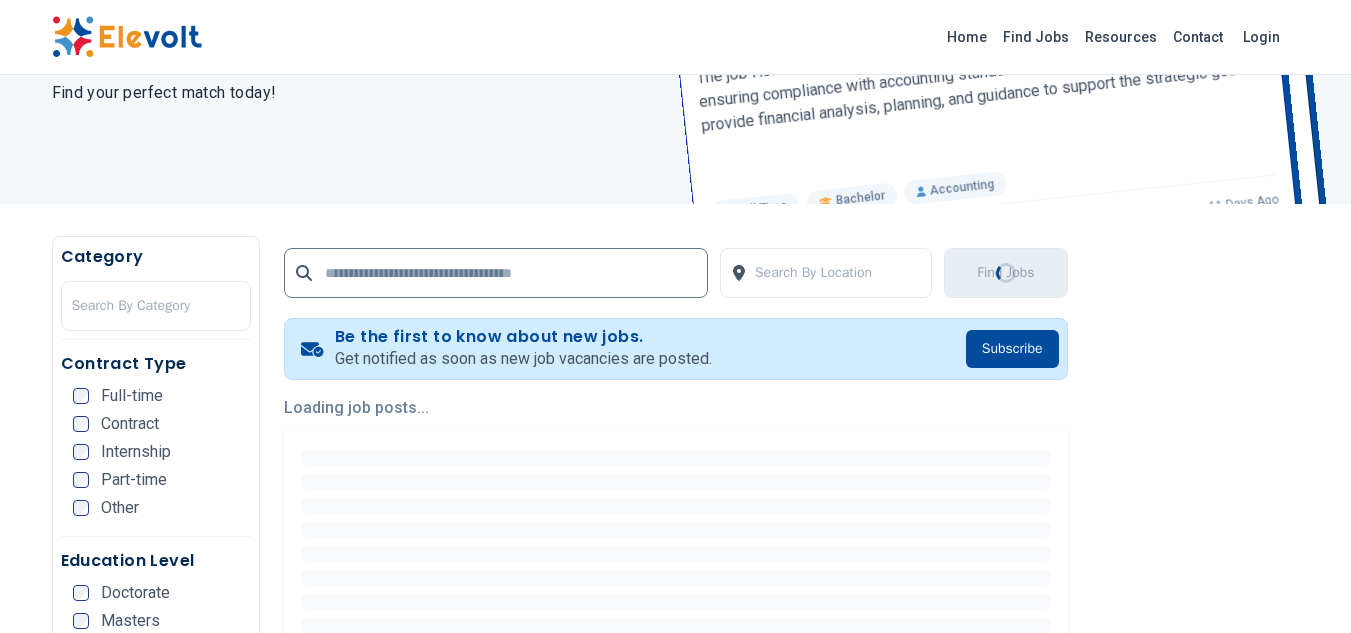 scroll, scrollTop: 0, scrollLeft: 0, axis: both 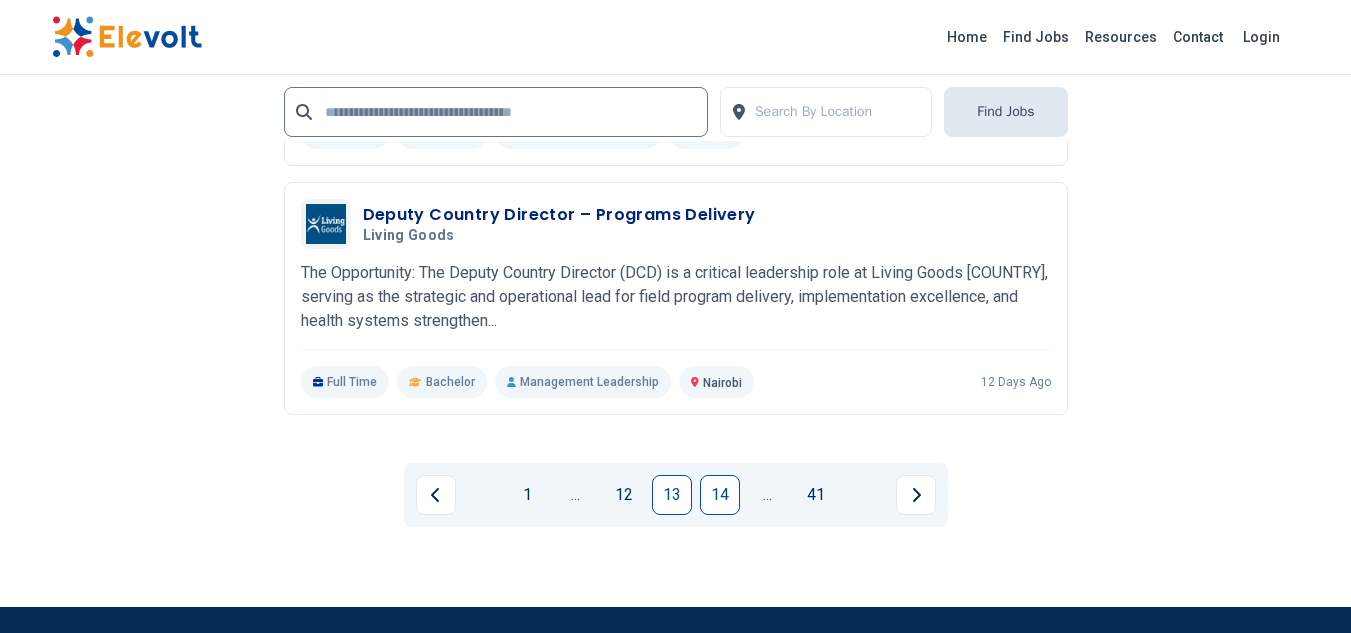 click on "14" at bounding box center (720, 495) 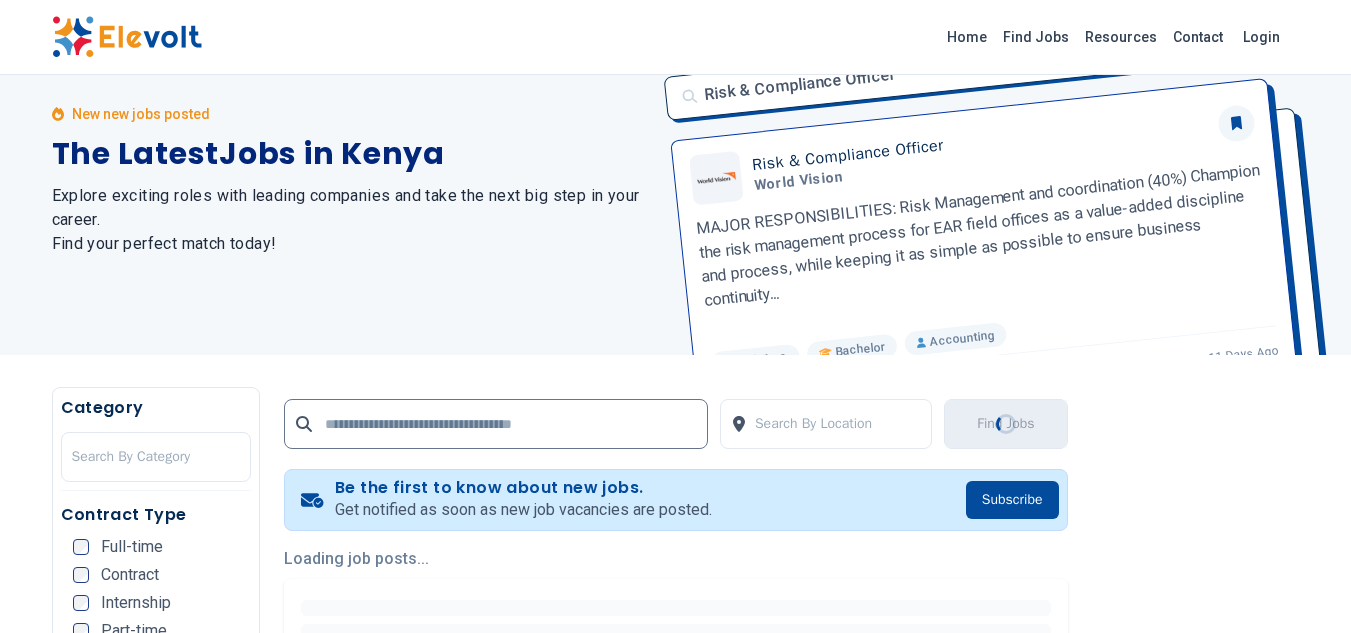 scroll, scrollTop: 0, scrollLeft: 0, axis: both 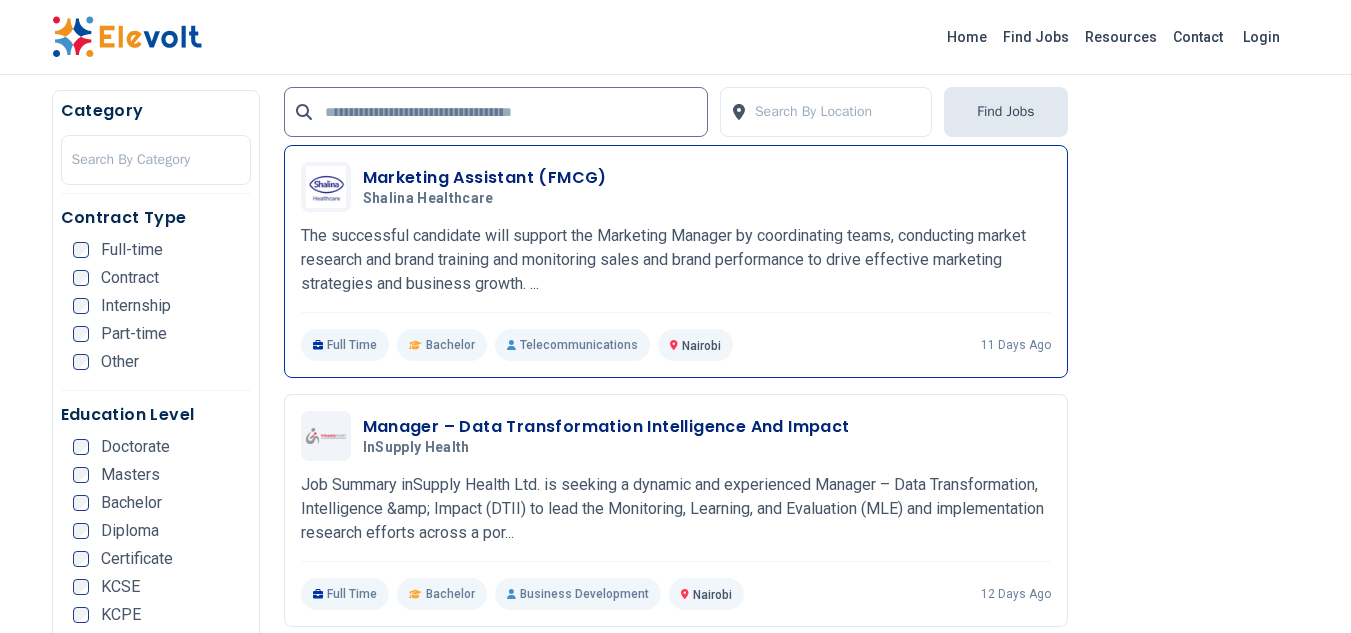 click on "Marketing Assistant (FMCG)" at bounding box center (485, 178) 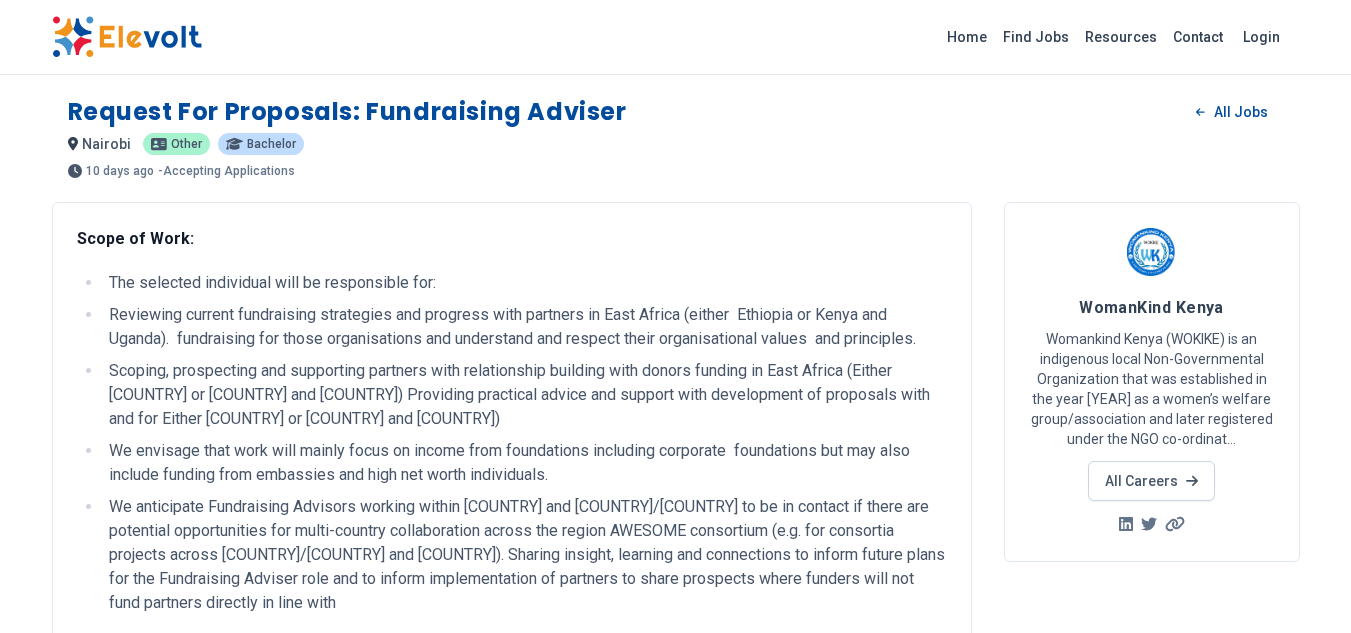 scroll, scrollTop: 0, scrollLeft: 0, axis: both 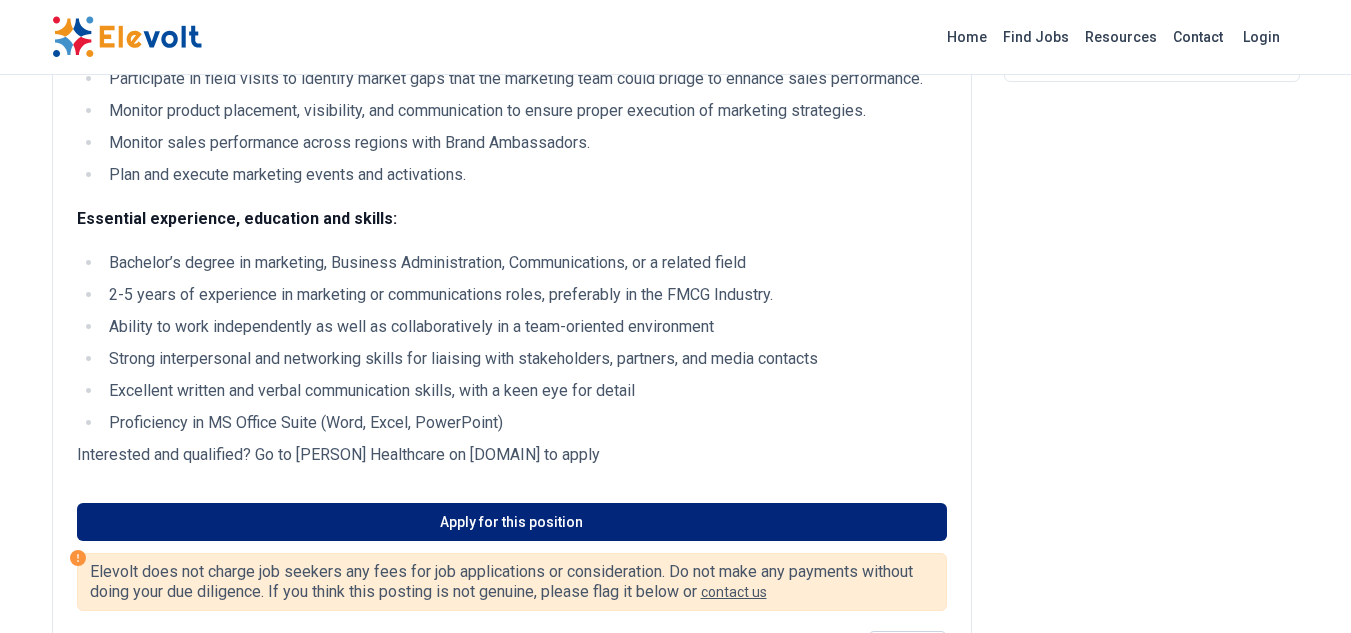 click on "Apply for this position" at bounding box center (512, 522) 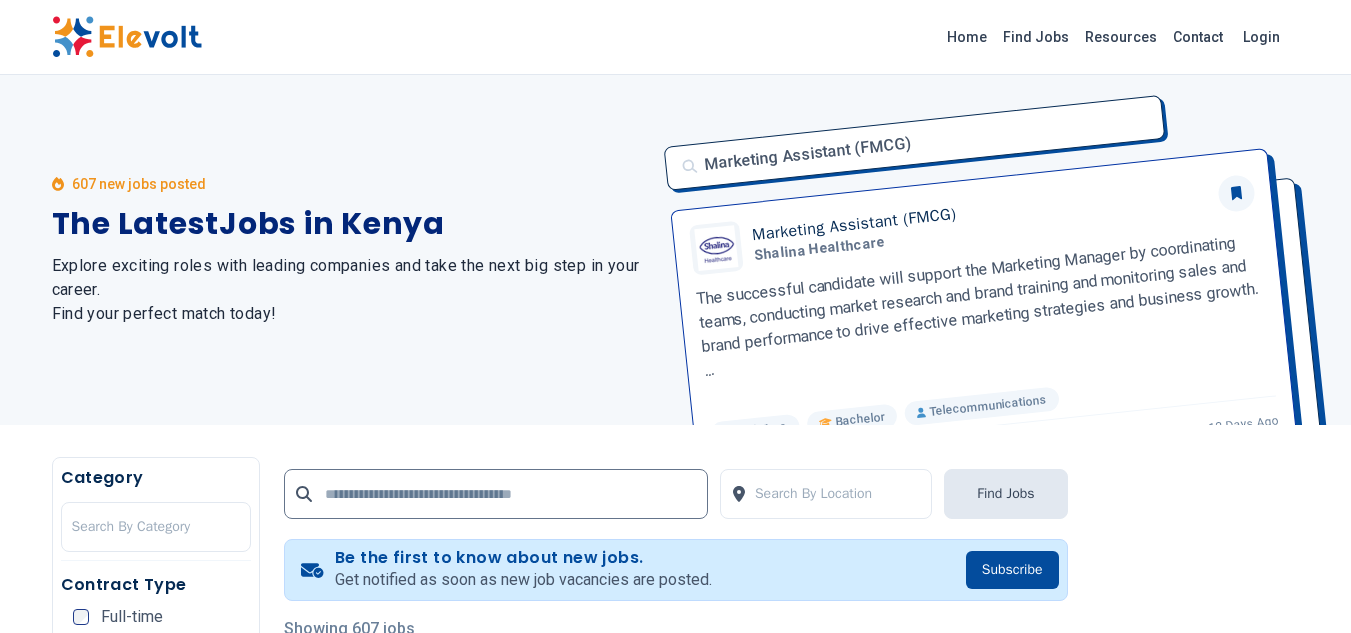 scroll, scrollTop: 217, scrollLeft: 0, axis: vertical 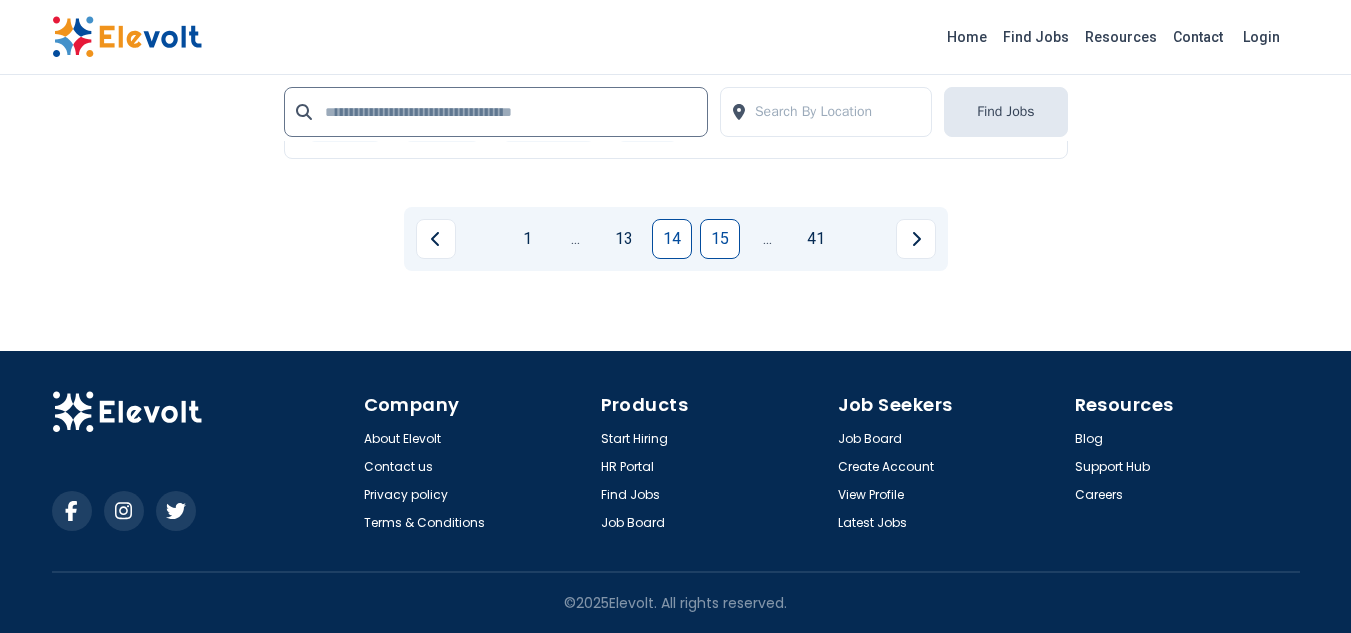 click on "15" at bounding box center (720, 239) 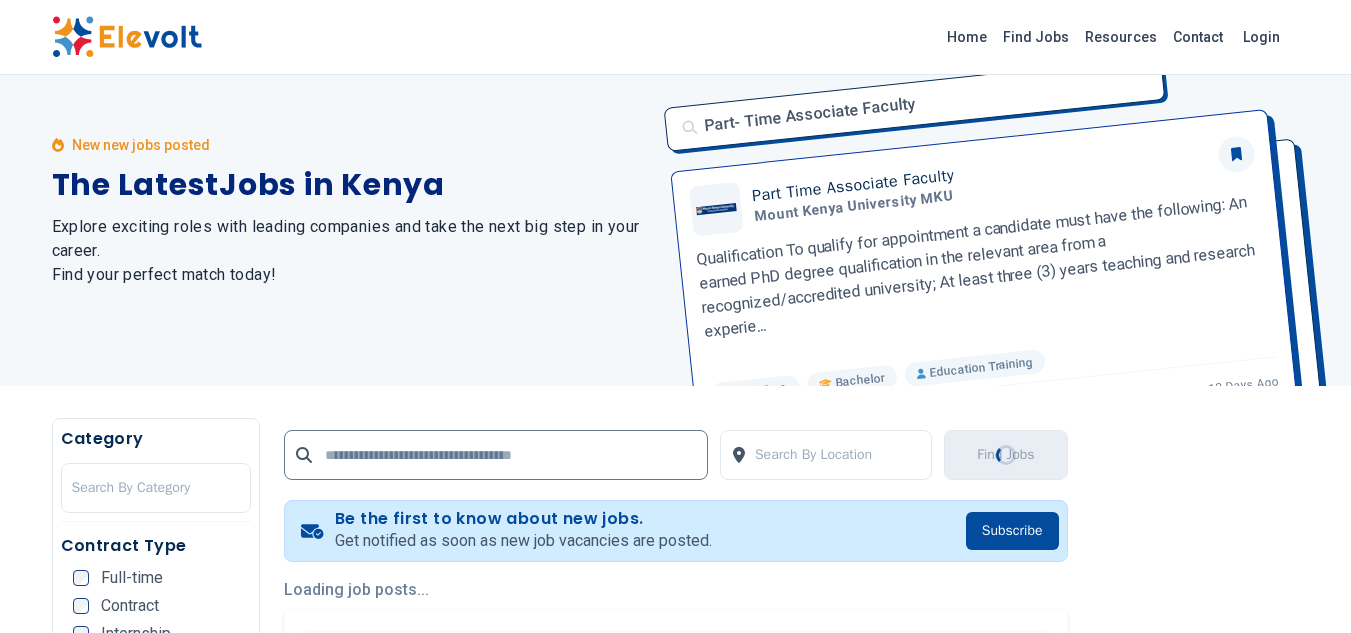 scroll, scrollTop: 0, scrollLeft: 0, axis: both 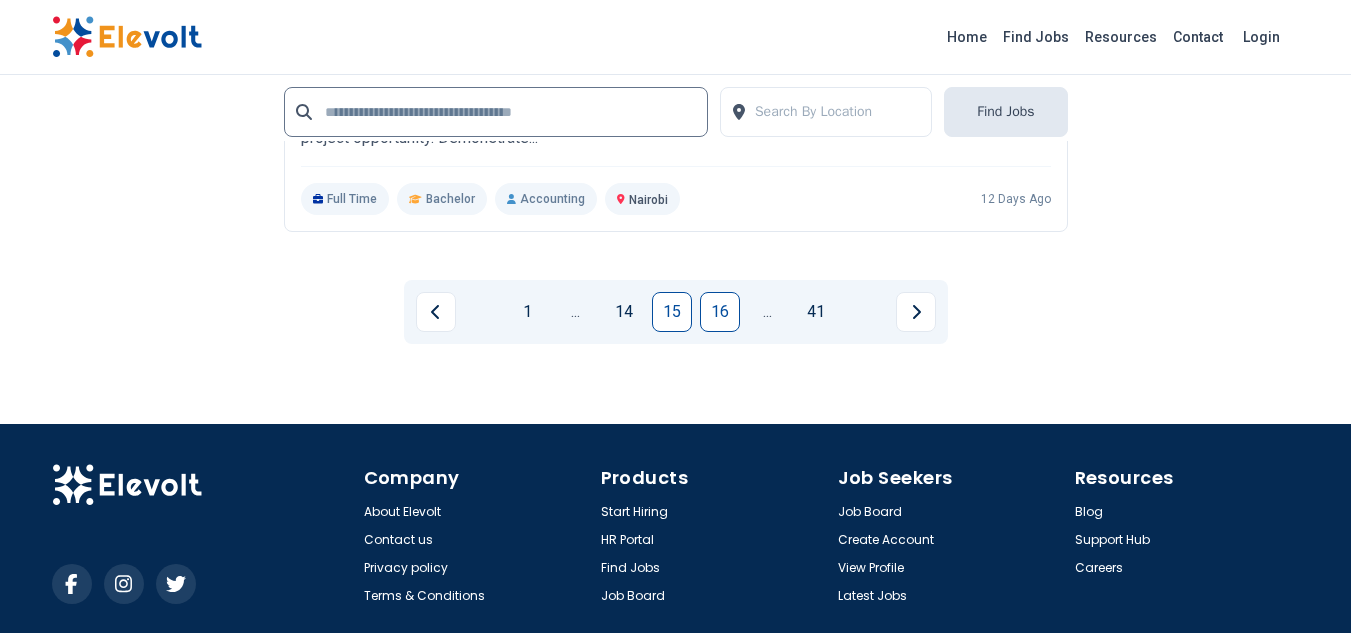 click on "16" at bounding box center (720, 312) 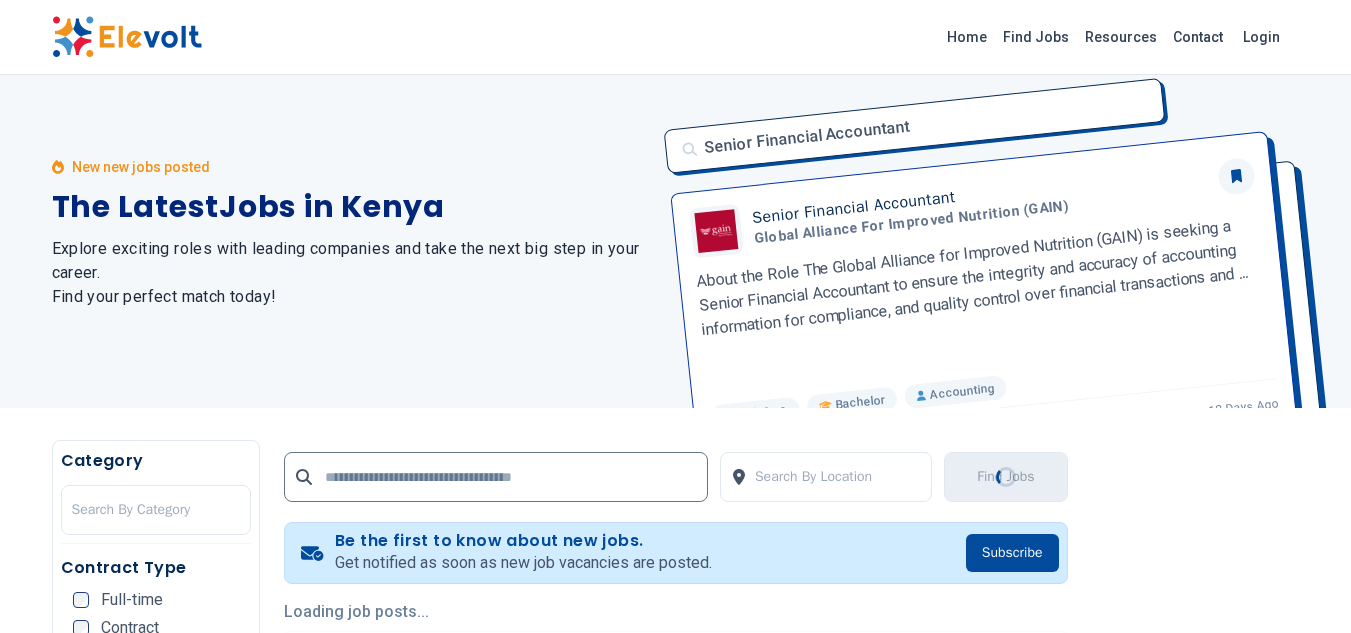 scroll, scrollTop: 0, scrollLeft: 0, axis: both 